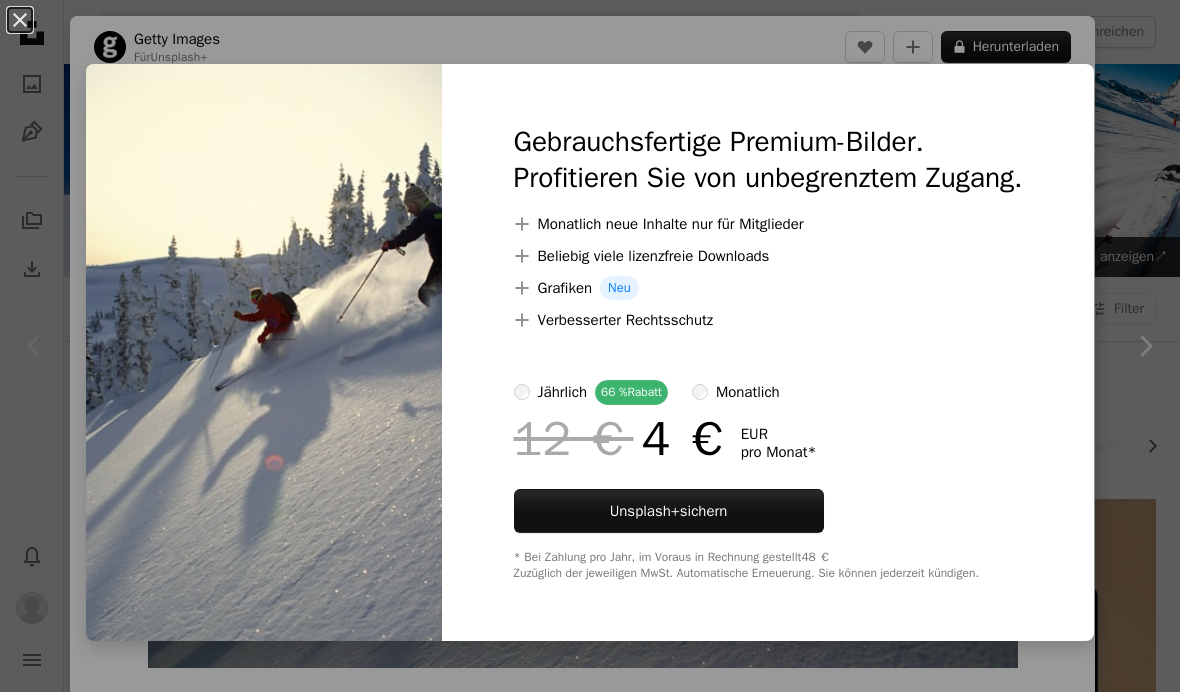 scroll, scrollTop: 271, scrollLeft: 0, axis: vertical 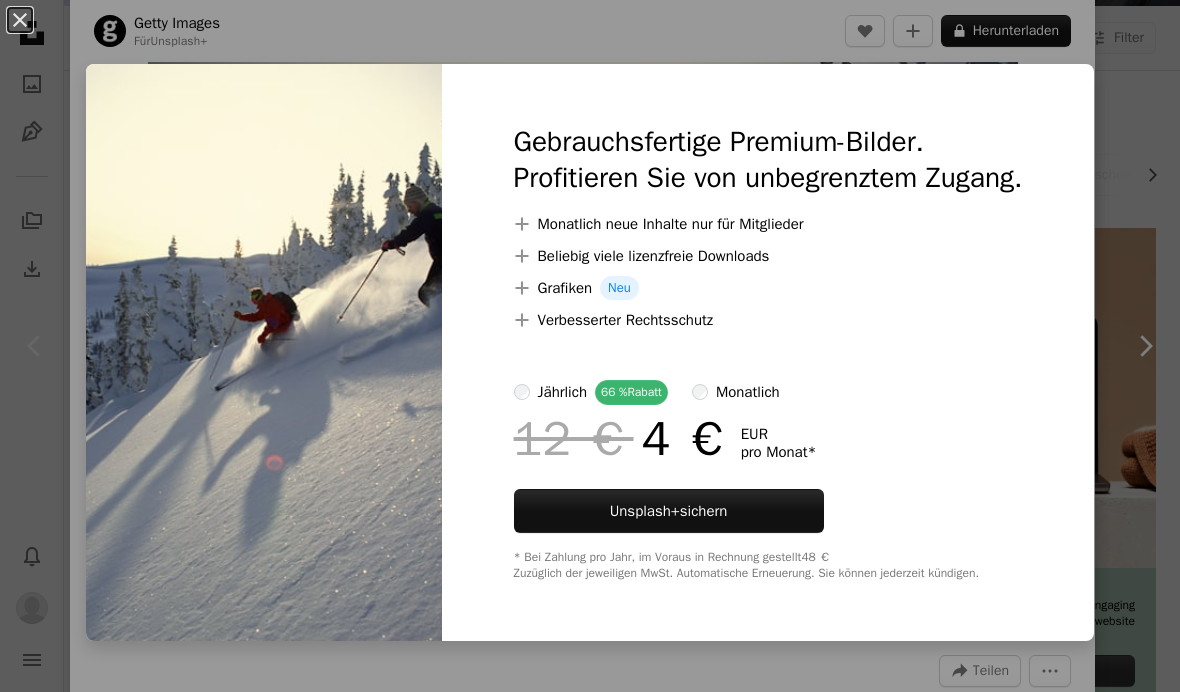 click on "An X shape Gebrauchsfertige Premium-Bilder. Profitieren Sie von unbegrenztem Zugang. A plus sign Monatlich neue Inhalte nur für Mitglieder A plus sign Beliebig viele lizenzfreie Downloads A plus sign Grafiken  Neu A plus sign Verbesserter Rechtsschutz jährlich 66 %  Rabatt monatlich 12 €   4 € EUR pro Monat * Unsplash+  sichern * Bei Zahlung pro Jahr, im Voraus in Rechnung gestellt  48 € Zuzüglich der jeweiligen MwSt. Automatische Erneuerung. Sie können jederzeit kündigen." at bounding box center (590, 346) 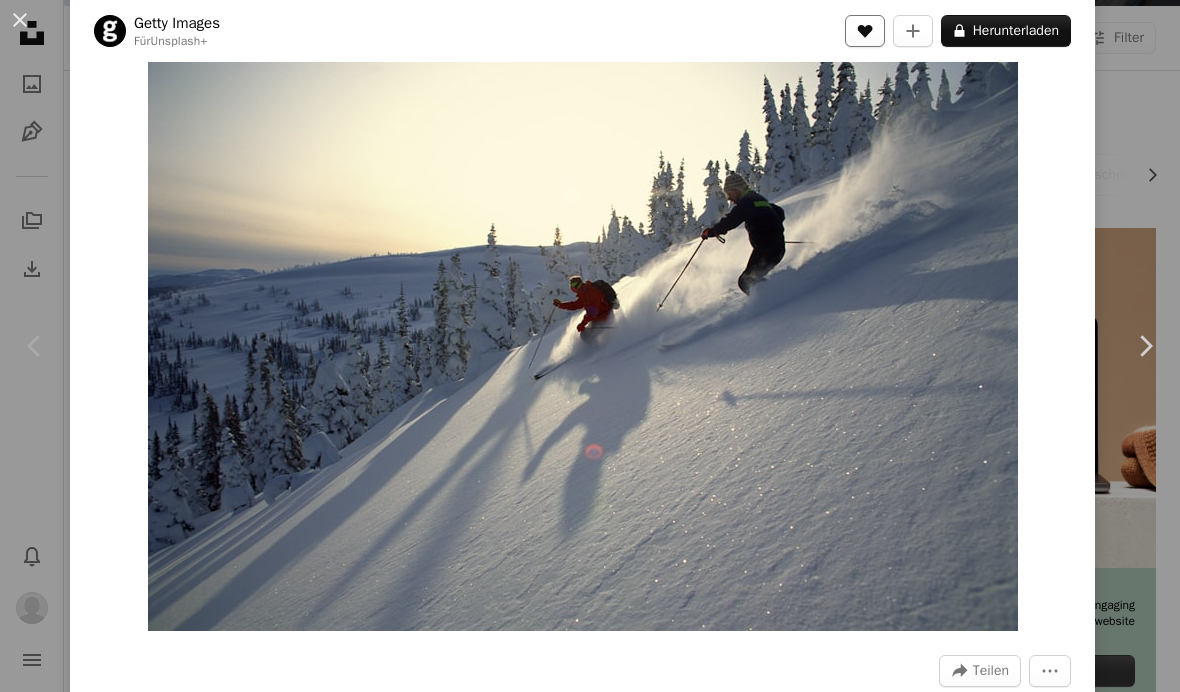 click on "A heart" at bounding box center (865, 31) 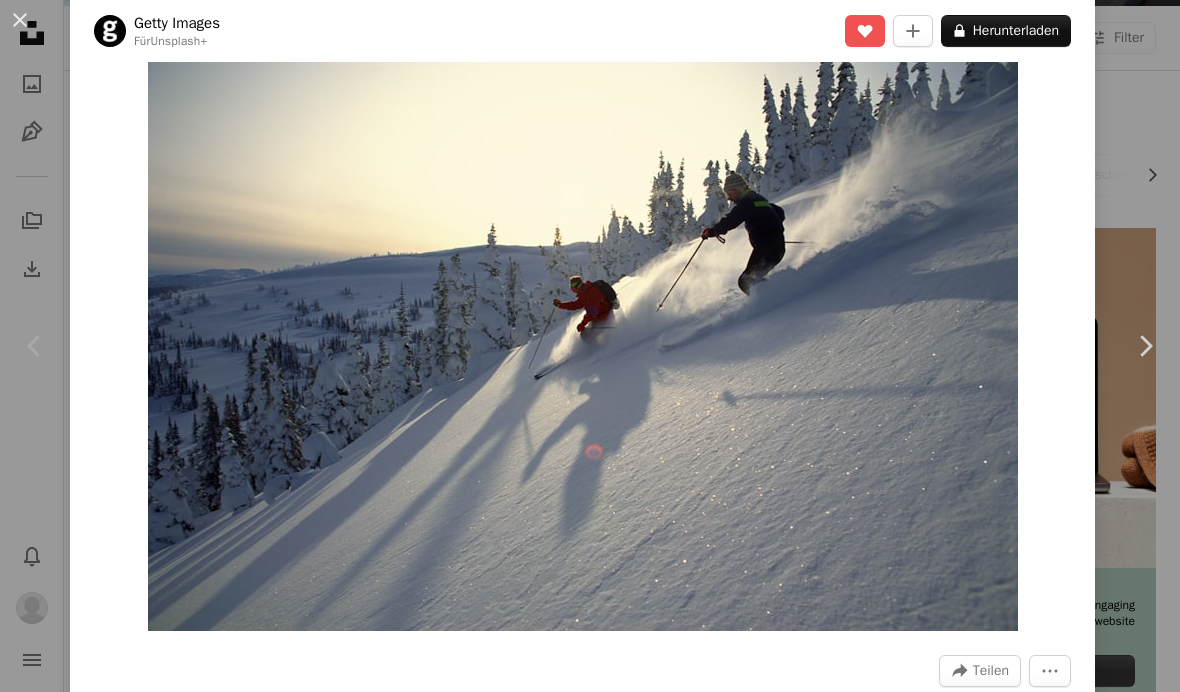 click on "A heart A plus sign [FIRST] [LAST] Für Unsplash+ A lock Herunterladen Zoom in A forward-right arrow Teilen More Actions Calendar outlined Veröffentlicht am 30. August 2022 Safety Lizenziert unter der Unsplash+ Lizenz Volk Schnee Sport Erwachsene Nur für Erwachsene Abenteuer draußen Ski Skifahren Geschwindigkeit horizontal Tag zwei Personen Extremsportarten Freizeitaktivitäten Wintersport Seitenansicht in voller Länge Ski Alpin Ähnliche Bilder Plus sign for Unsplash+ A heart A plus sign [COMPANY] Für Unsplash+ A lock Herunterladen Plus sign for Unsplash+ A heart A plus sign [COMPANY] Für Unsplash+ A lock Herunterladen Plus sign for Unsplash+ A heart A plus sign [FIRST] [LAST] Für Unsplash+ A lock Herunterladen Plus sign for Unsplash+ A heart A plus sign [FIRST] [LAST] Für Unsplash+ A lock Herunterladen Plus sign for Unsplash+ A heart A plus sign [FIRST] [LAST] Für Unsplash+ A lock Herunterladen Plus sign for Unsplash+ A heart A plus sign [FIRST] [LAST] Für" at bounding box center [590, 346] 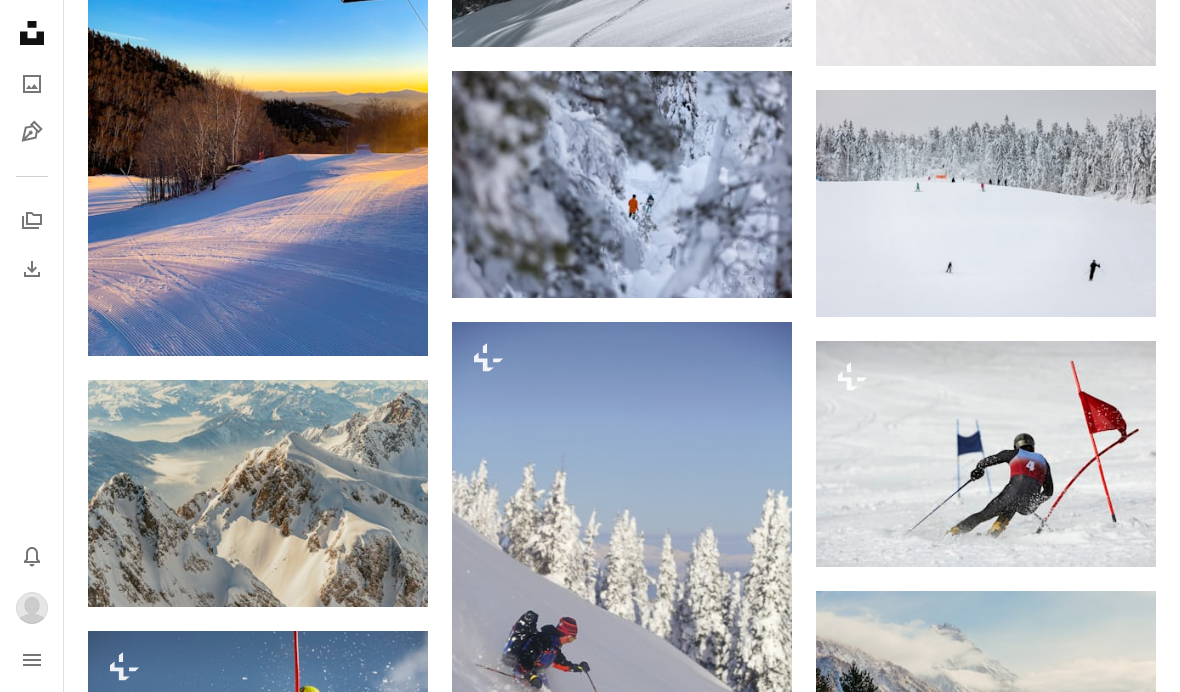 scroll, scrollTop: 1475, scrollLeft: 0, axis: vertical 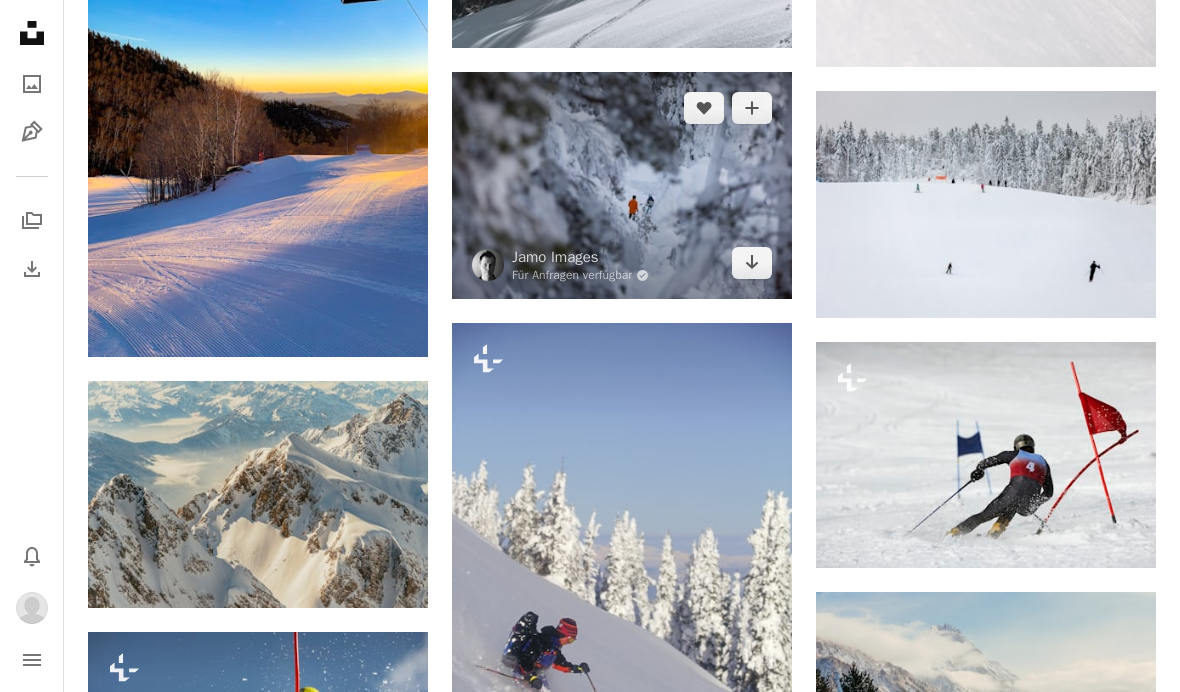 click at bounding box center (622, 185) 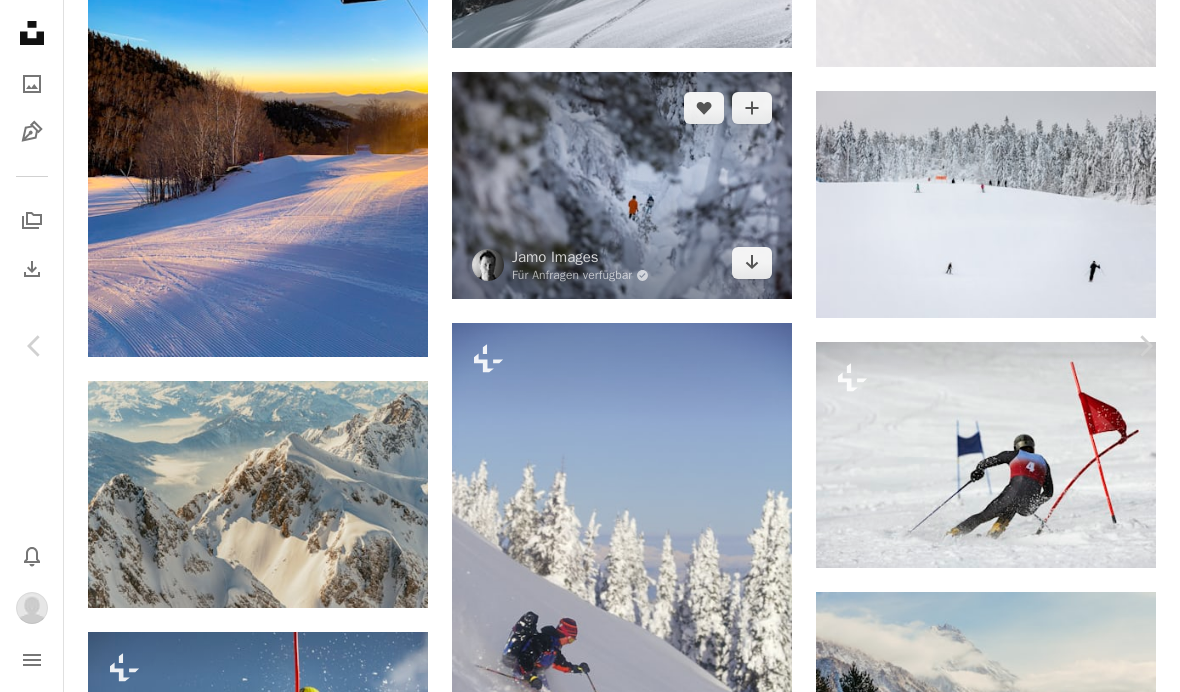 scroll, scrollTop: 1557, scrollLeft: 0, axis: vertical 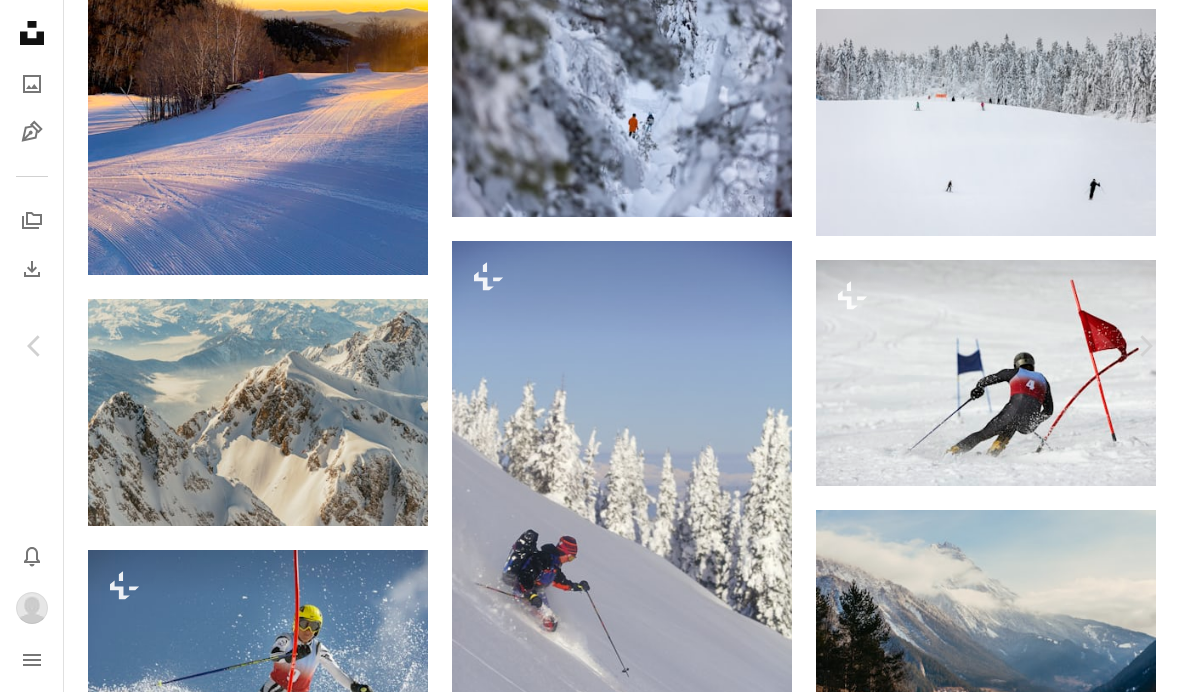 click on "An X shape" at bounding box center [20, 20] 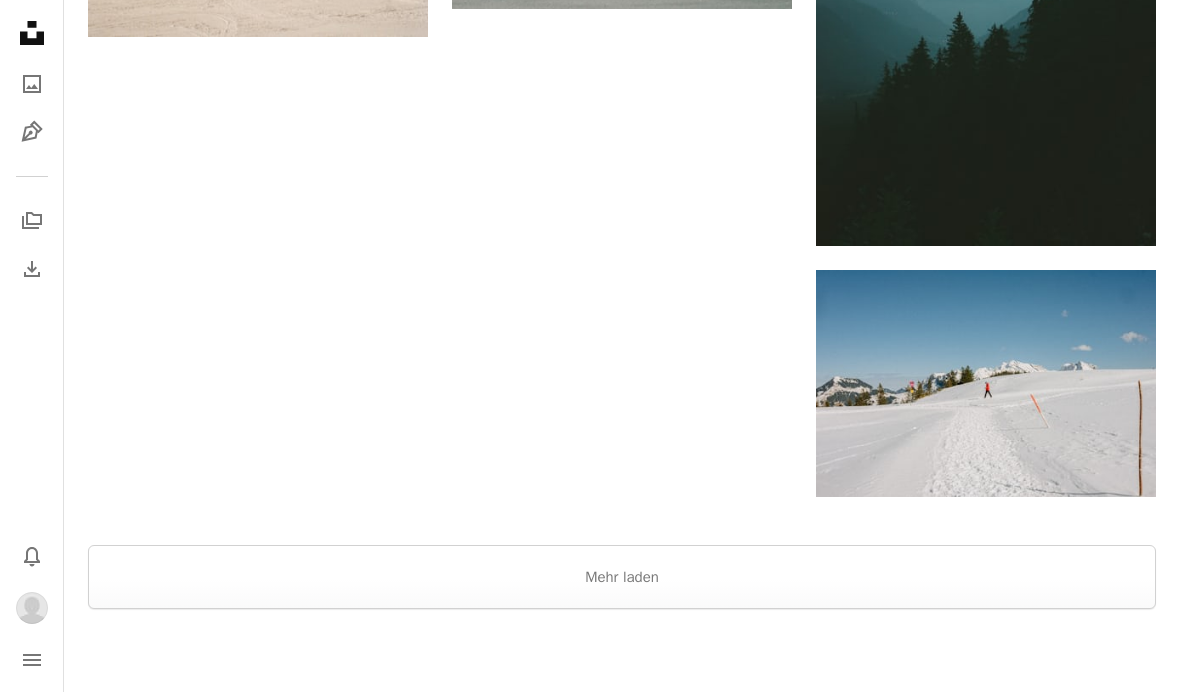 scroll, scrollTop: 2829, scrollLeft: 0, axis: vertical 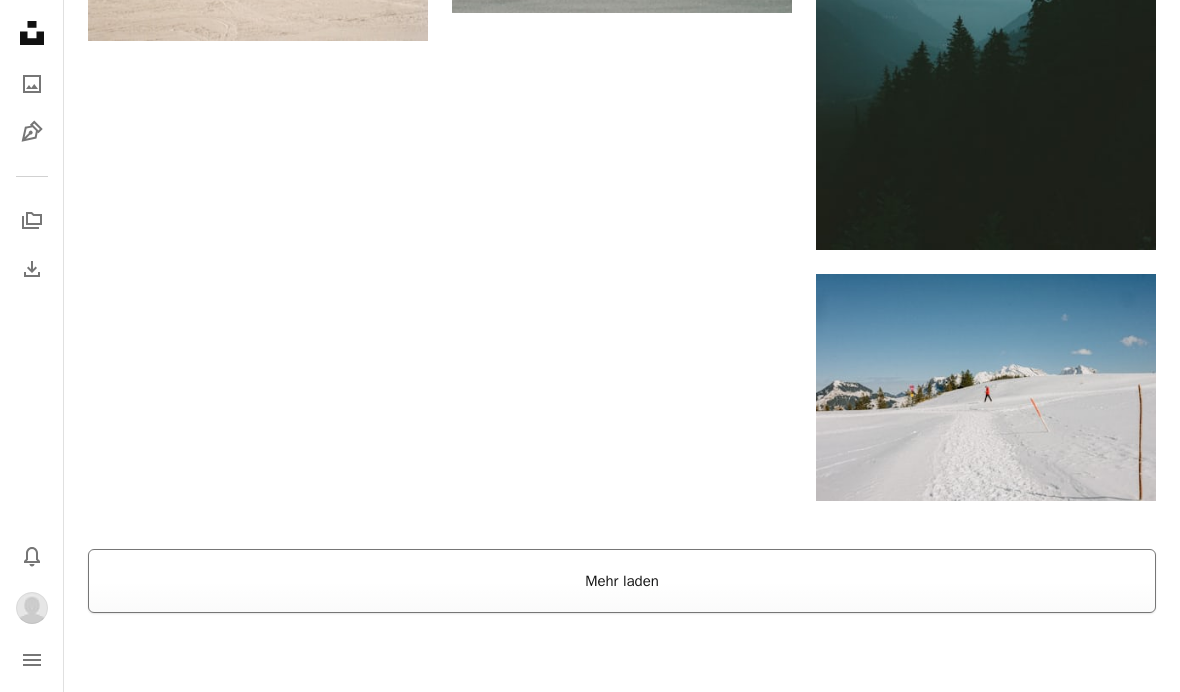 click on "Mehr laden" at bounding box center (622, 581) 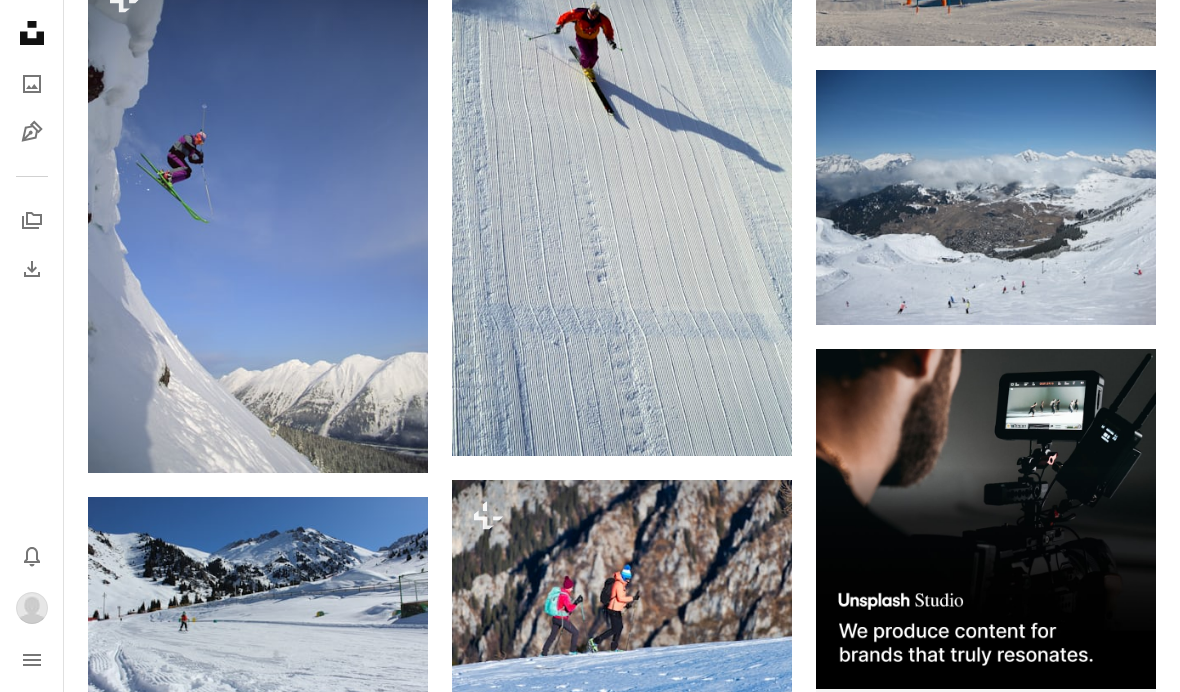 scroll, scrollTop: 0, scrollLeft: 0, axis: both 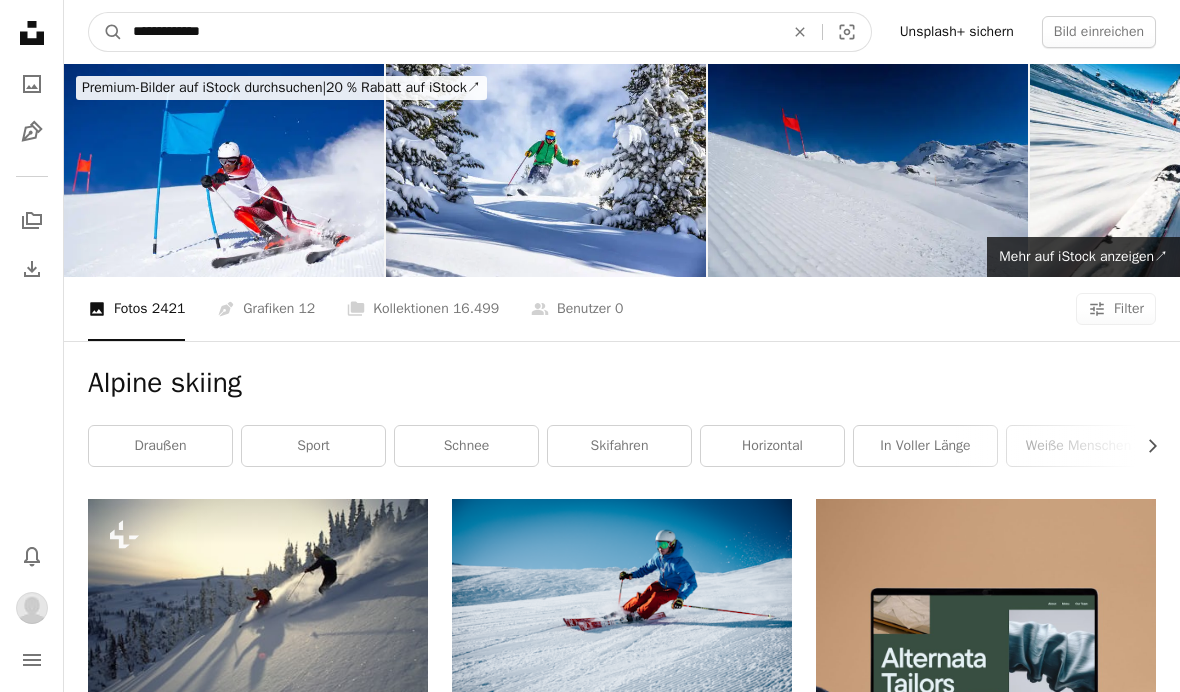 click on "**********" at bounding box center (450, 32) 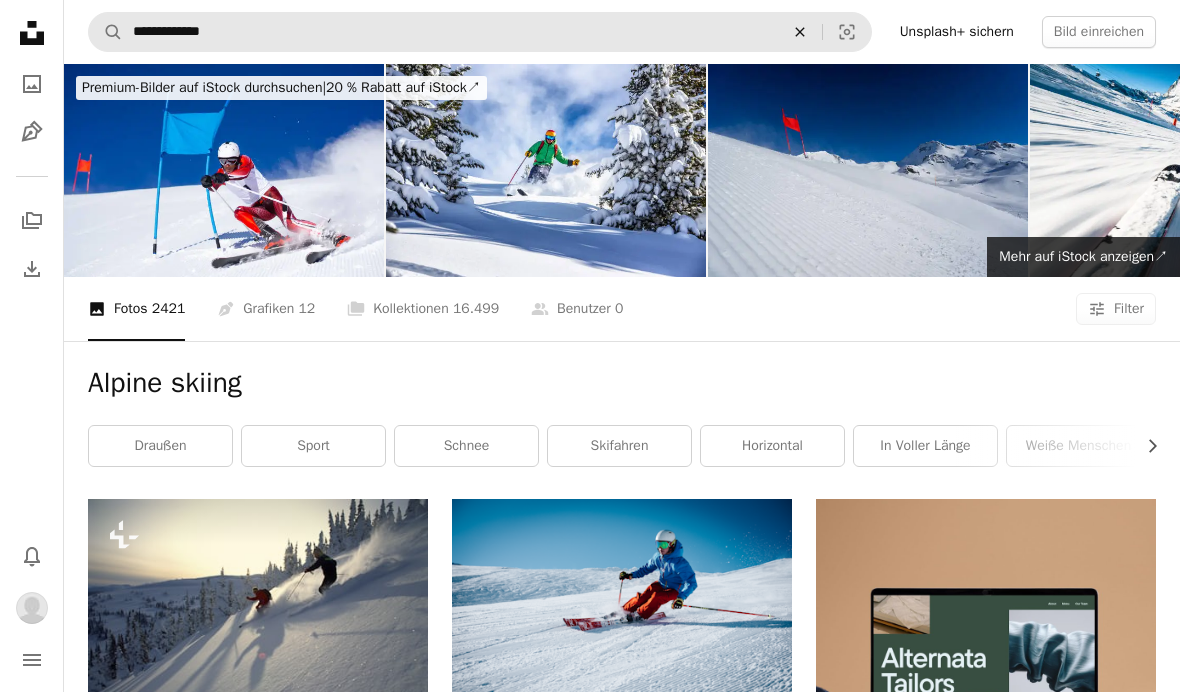 click on "An X shape" 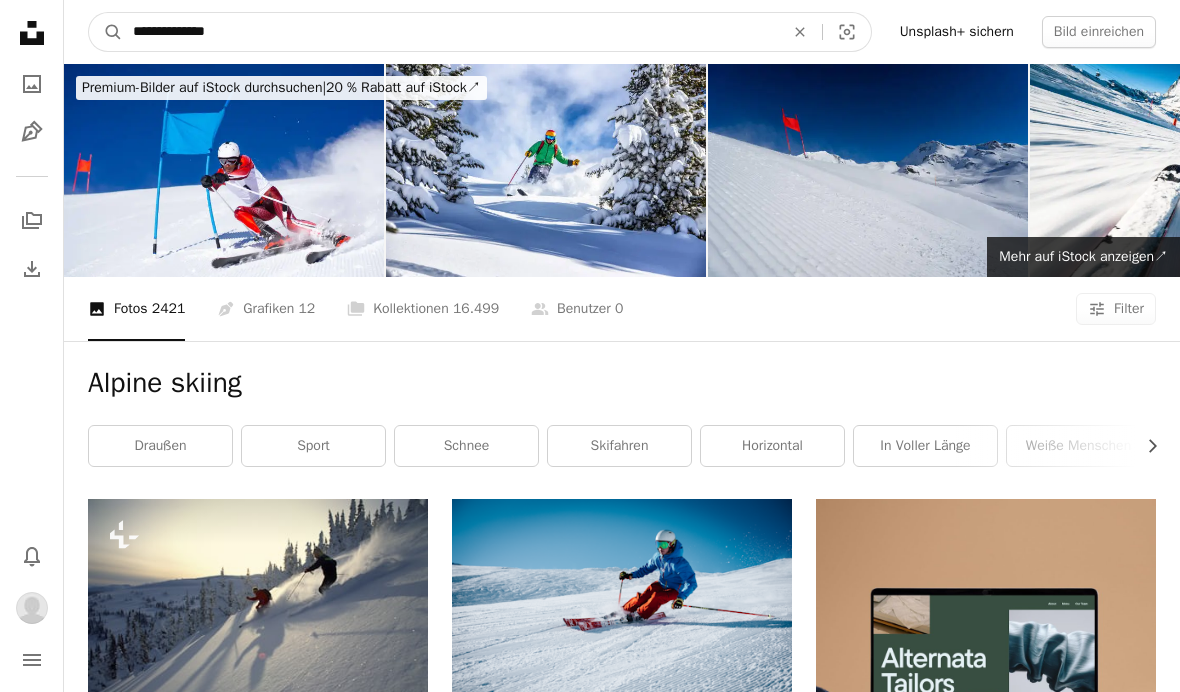 type on "**********" 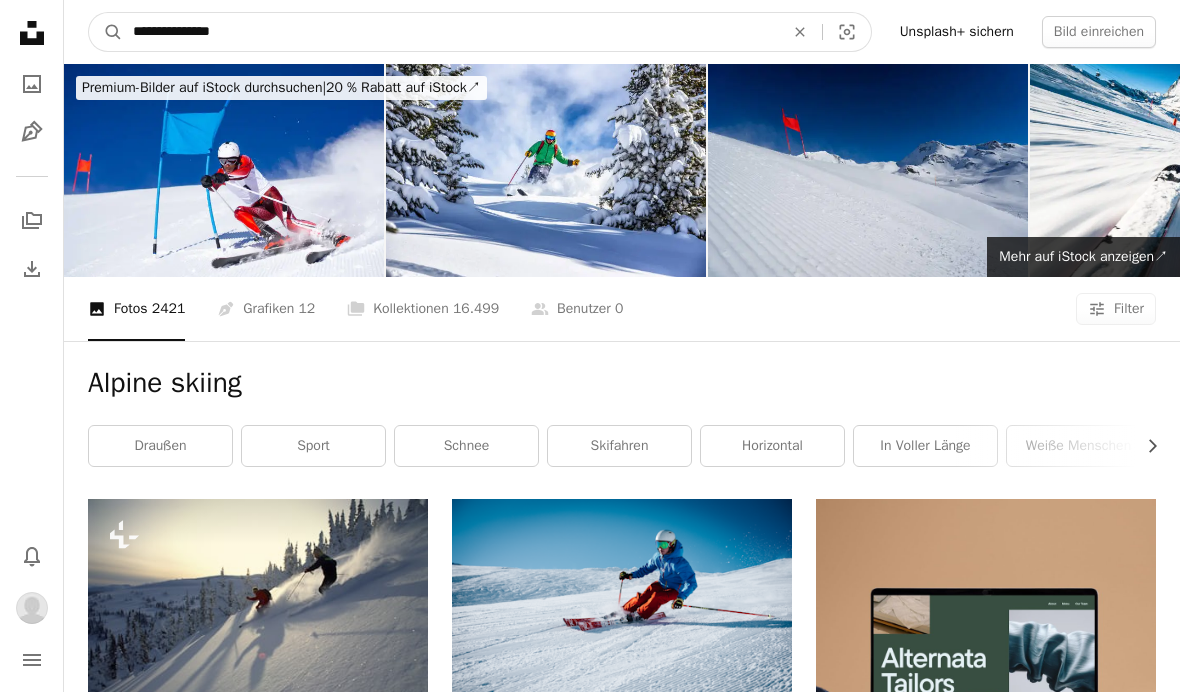 click on "A magnifying glass" at bounding box center (106, 32) 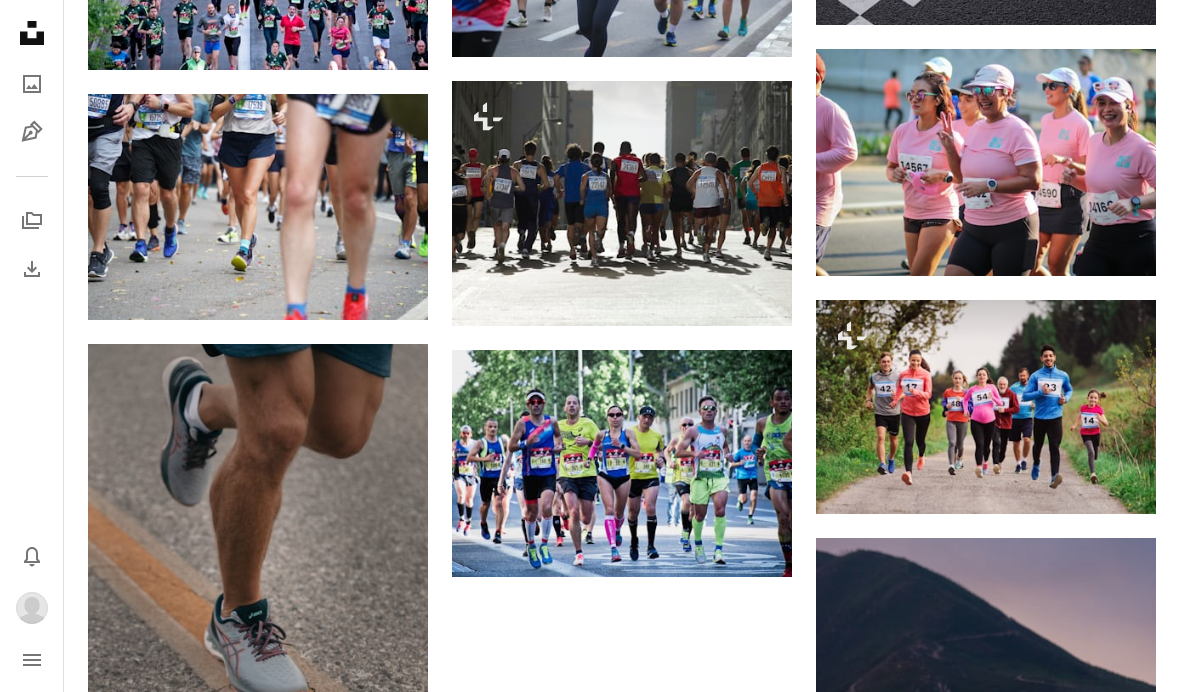 scroll, scrollTop: 2208, scrollLeft: 0, axis: vertical 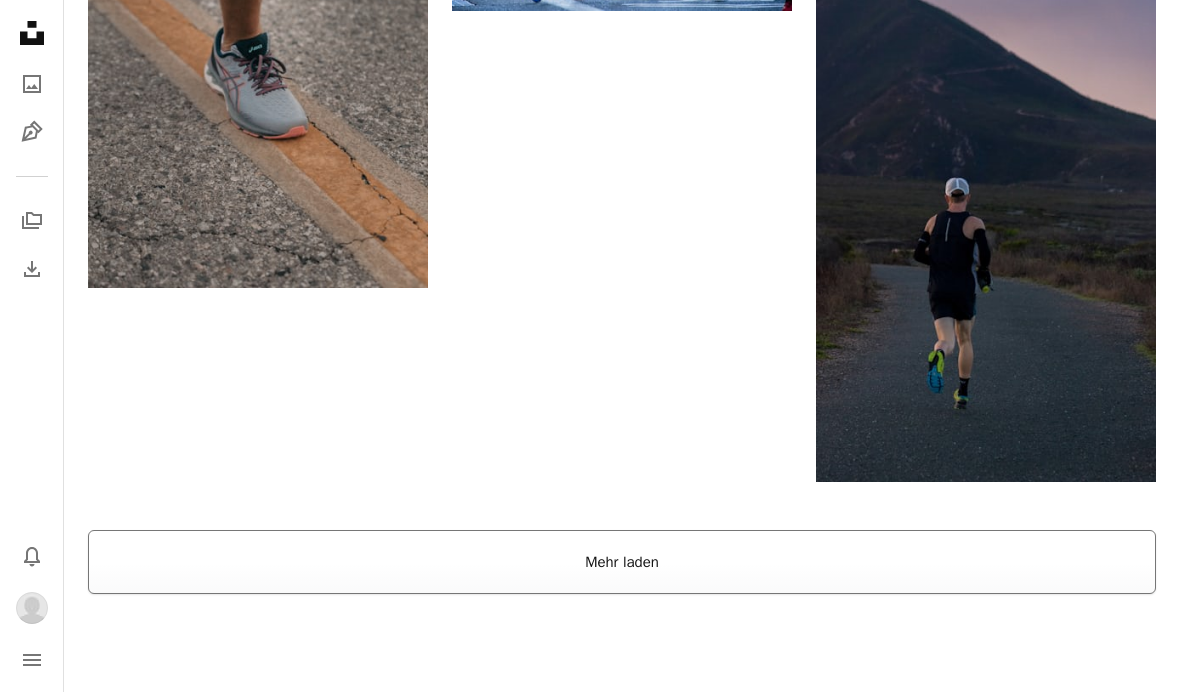 click on "Mehr laden" at bounding box center [622, 562] 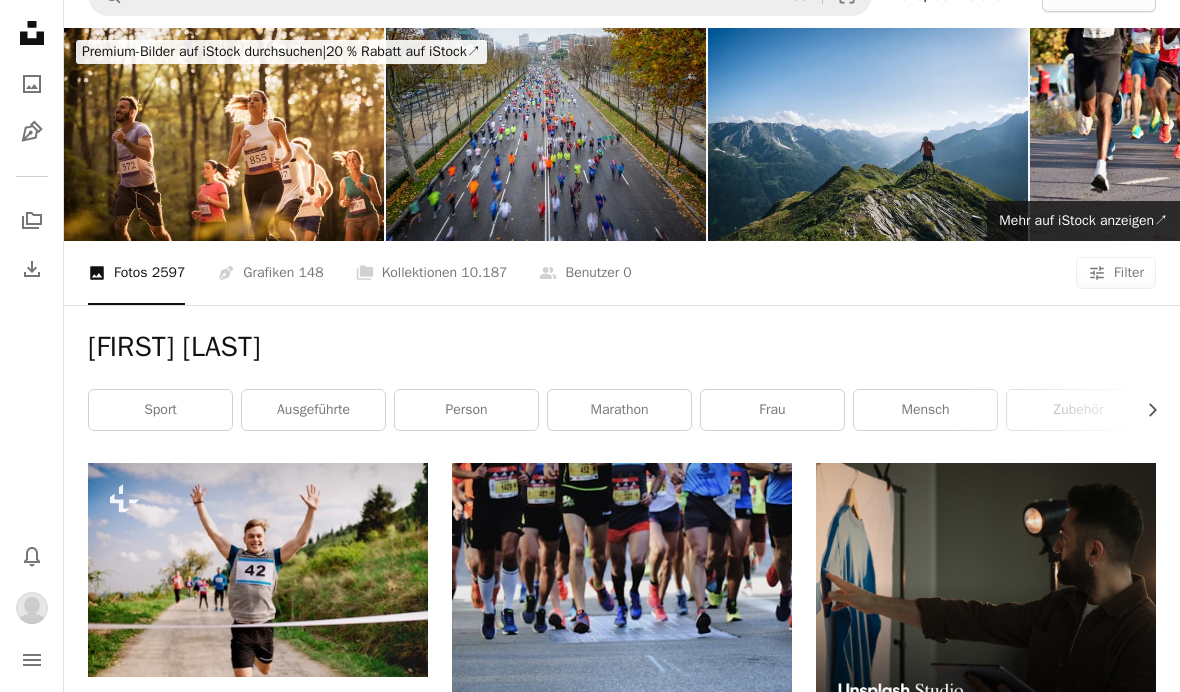 scroll, scrollTop: 0, scrollLeft: 0, axis: both 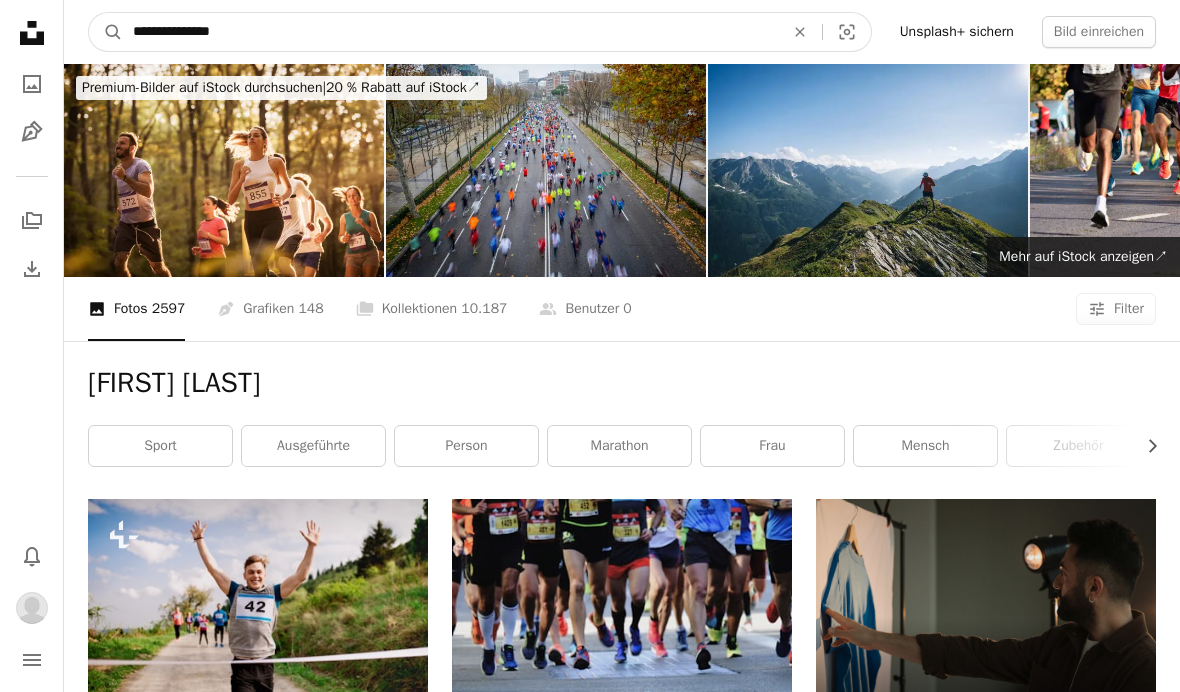 click on "**********" at bounding box center [450, 32] 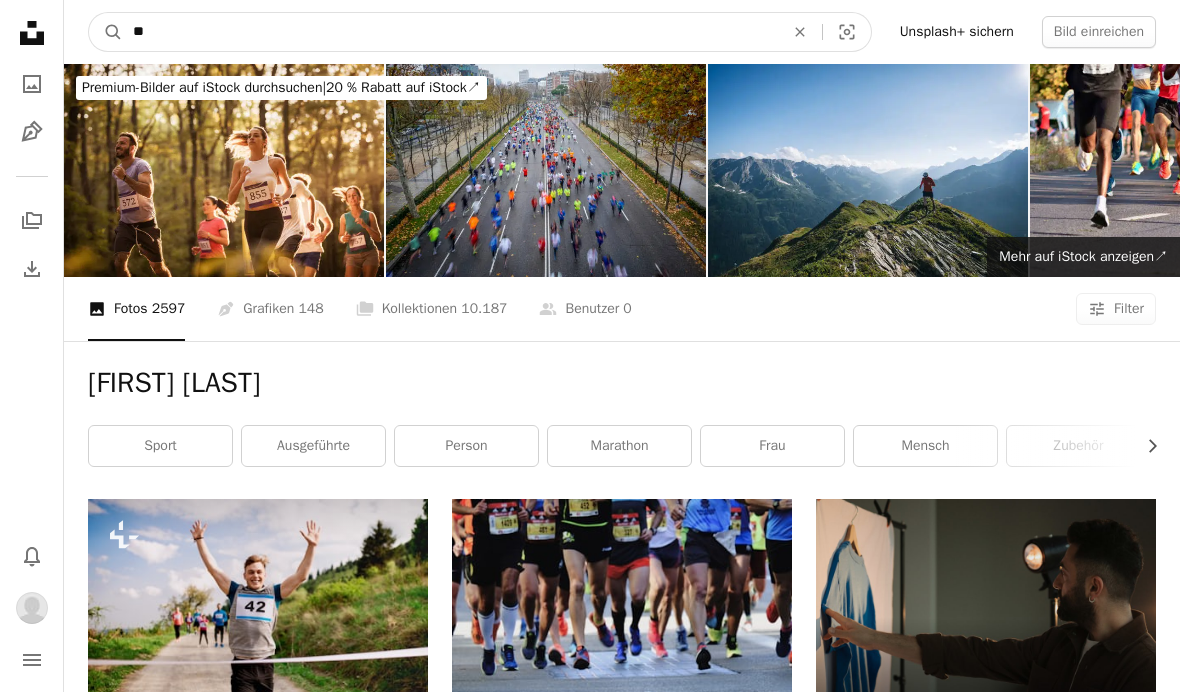 type on "*" 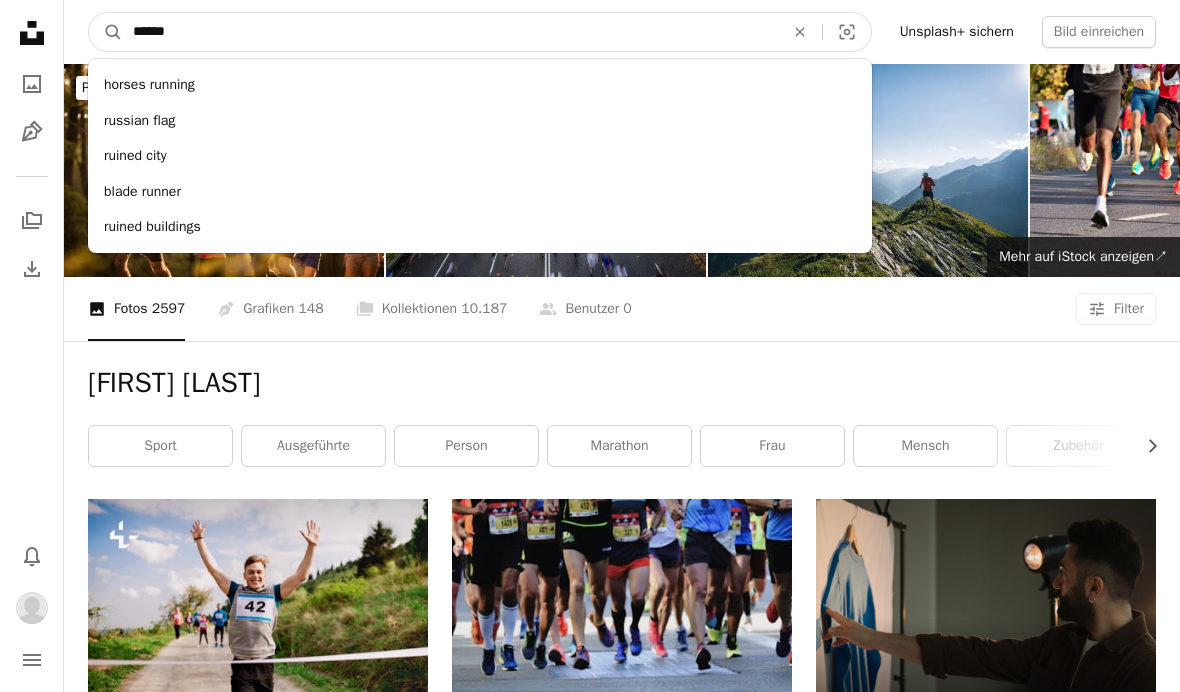 type on "*******" 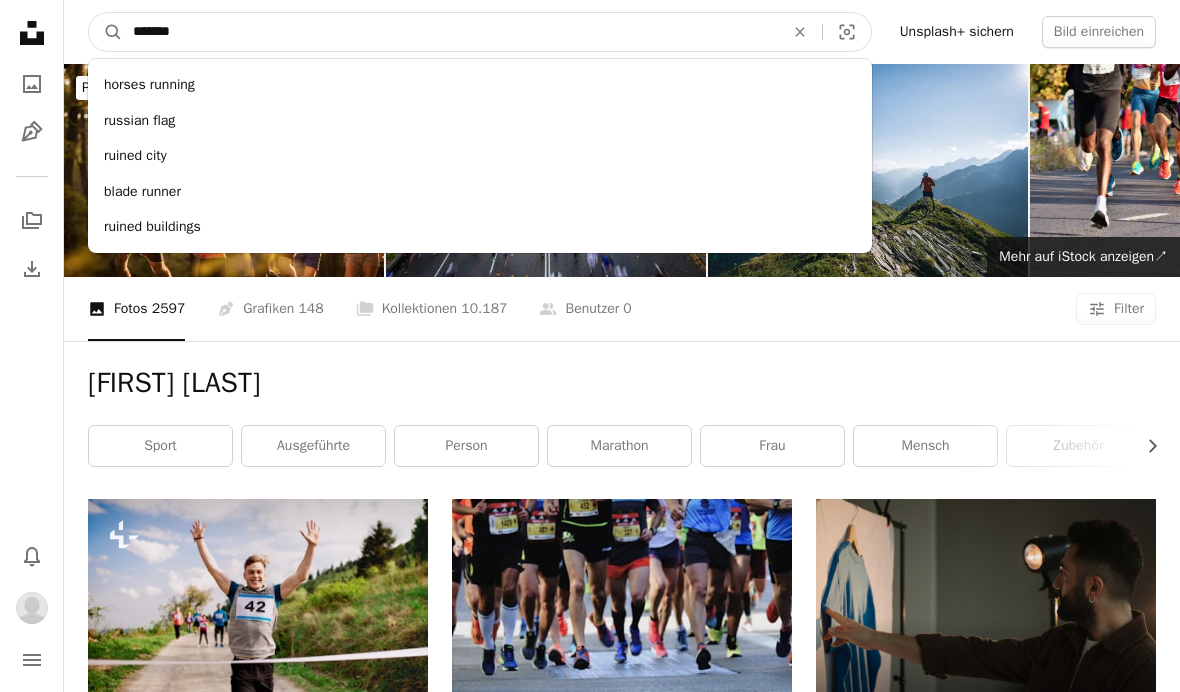 click on "A magnifying glass" at bounding box center (106, 32) 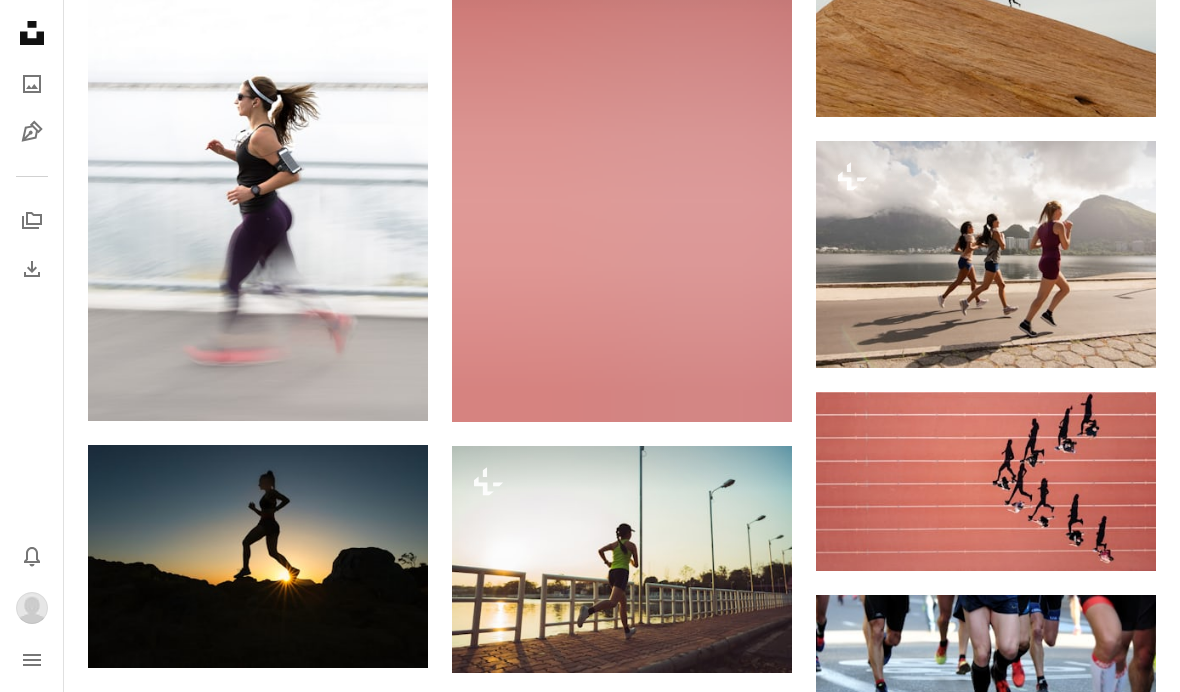 scroll, scrollTop: 1366, scrollLeft: 0, axis: vertical 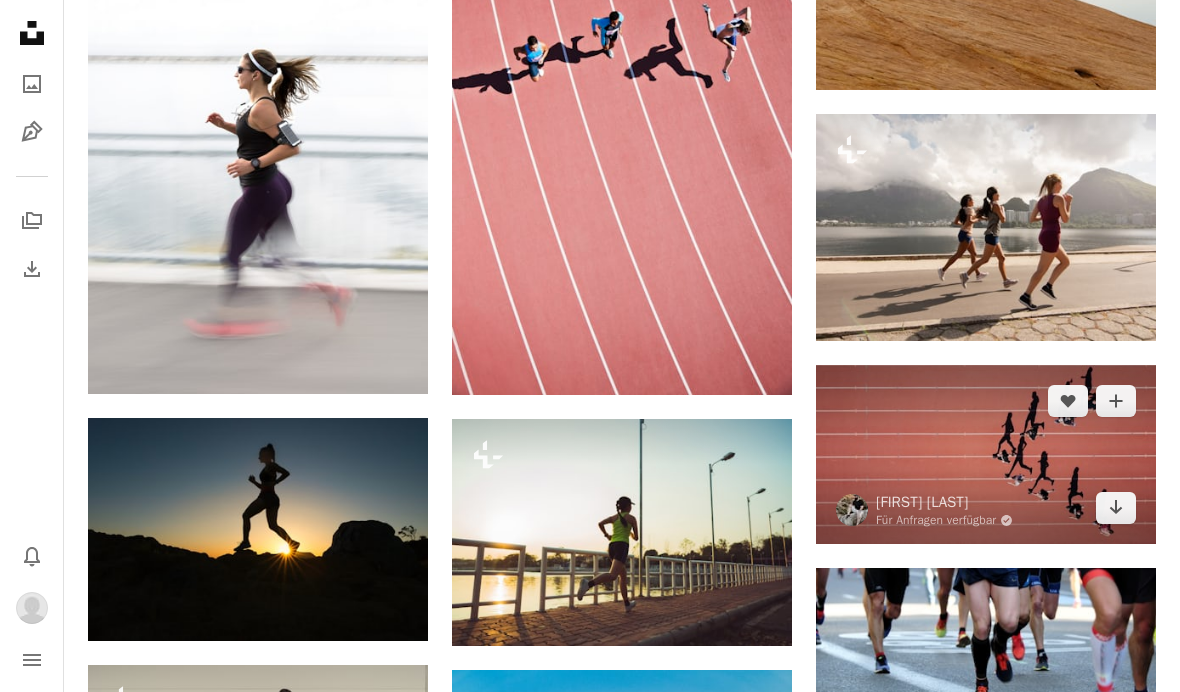 click at bounding box center (986, 454) 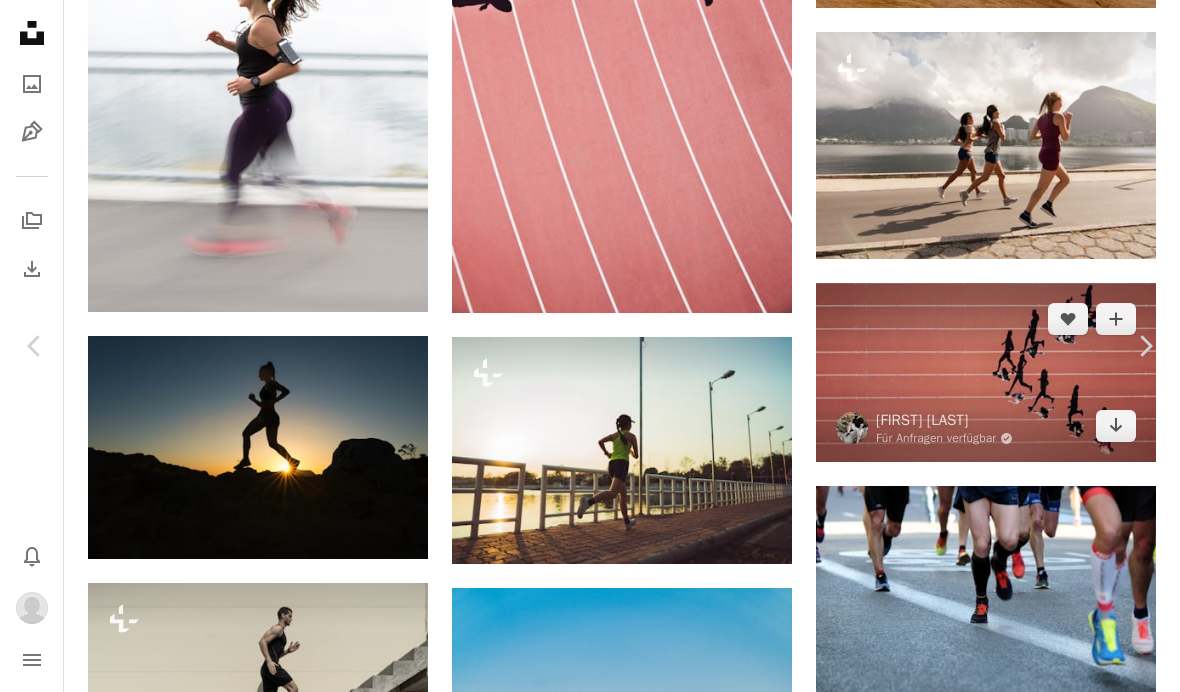 scroll, scrollTop: 44, scrollLeft: 0, axis: vertical 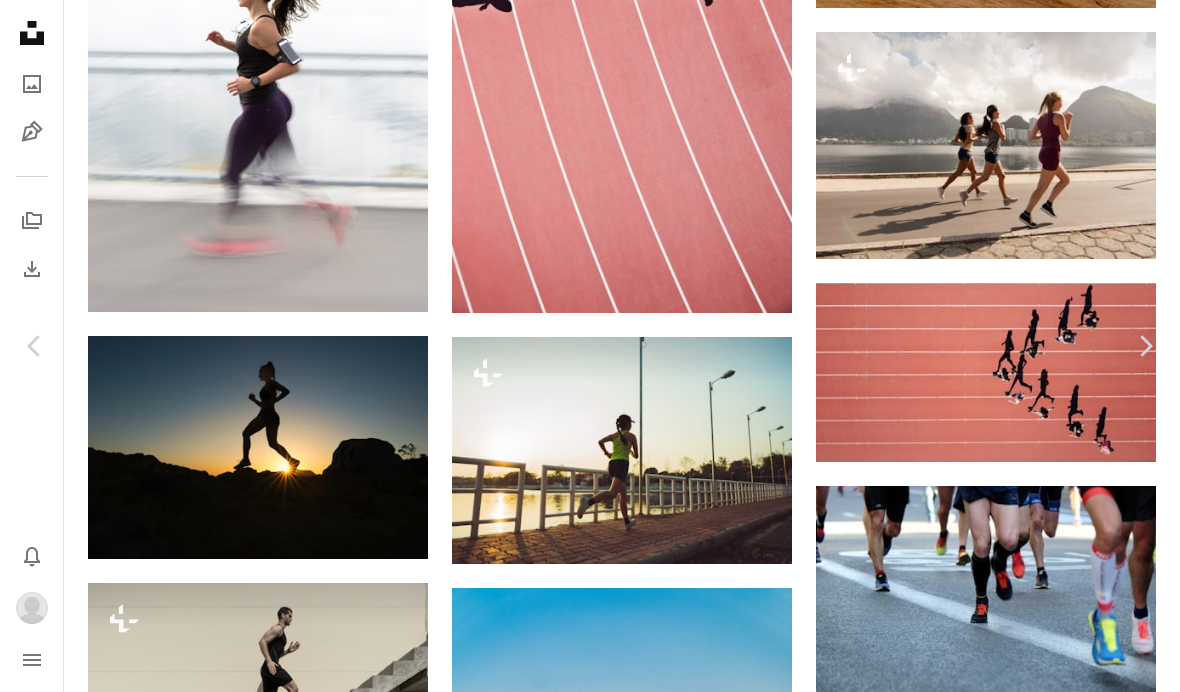 click on "A heart" 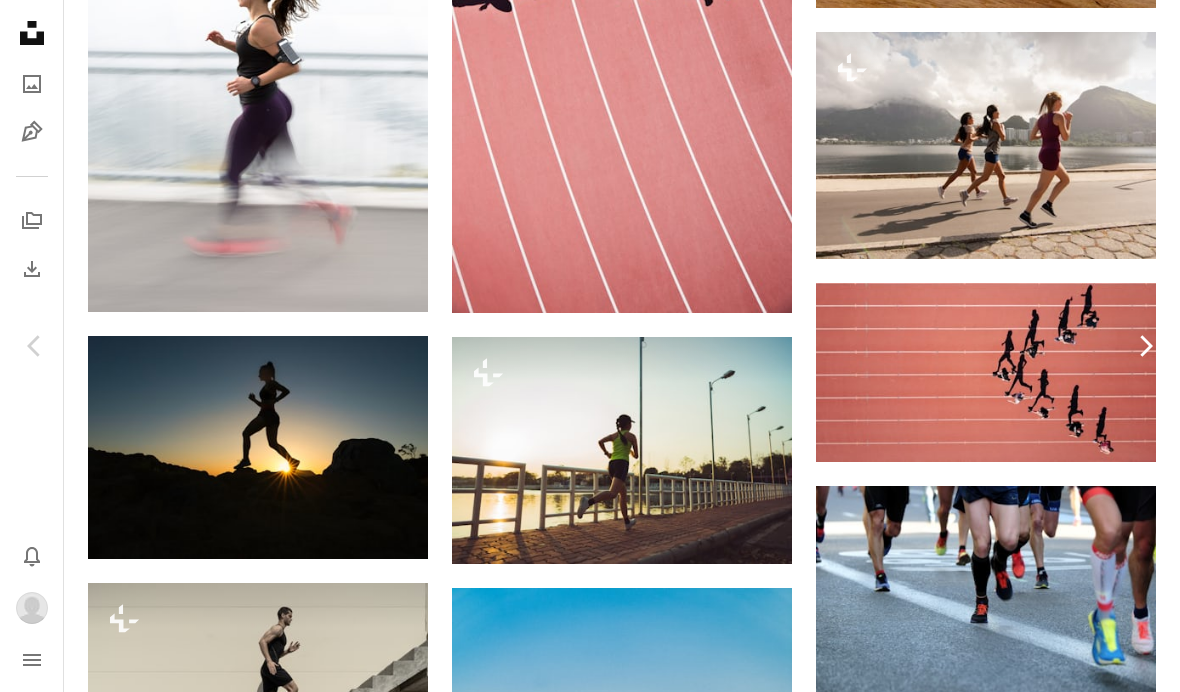 click on "Chevron right" at bounding box center (1145, 346) 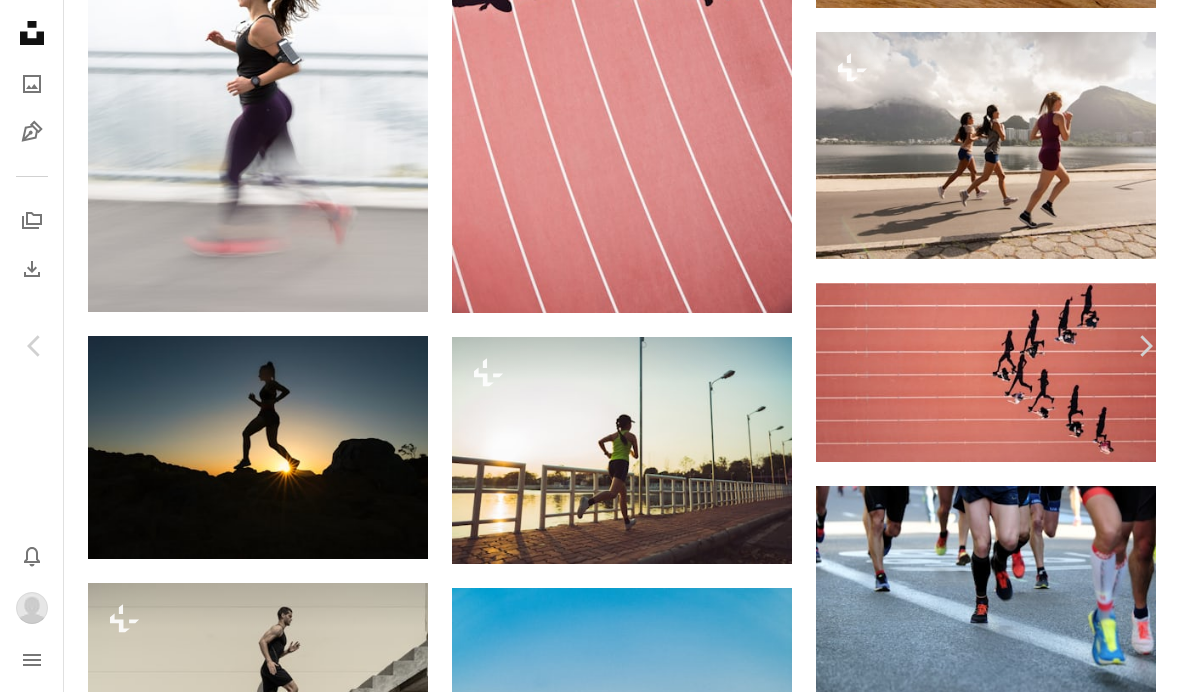 click on "An X shape" at bounding box center [20, 20] 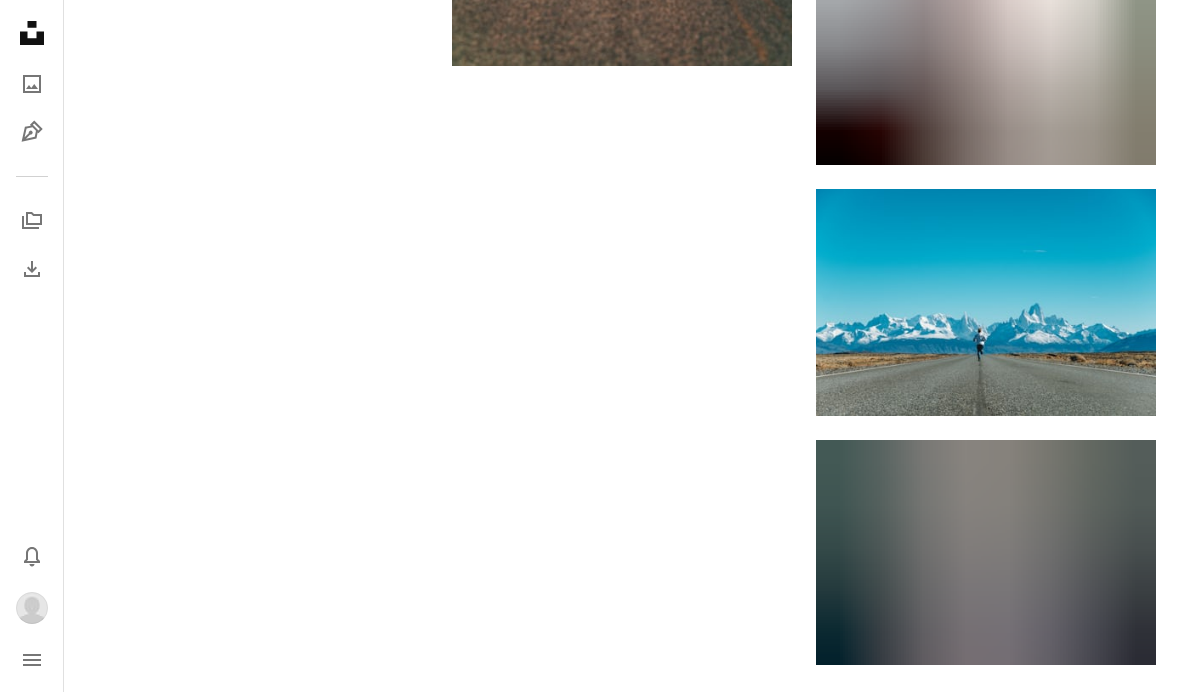 scroll, scrollTop: 2587, scrollLeft: 0, axis: vertical 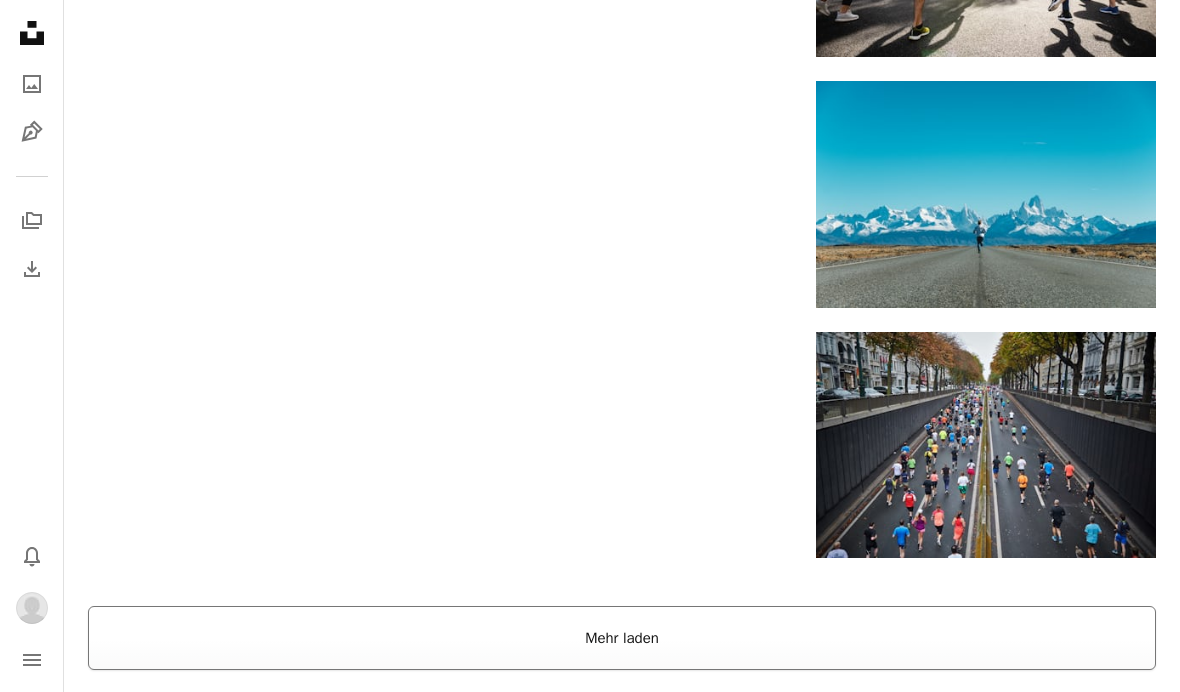 click on "Mehr laden" at bounding box center [622, 638] 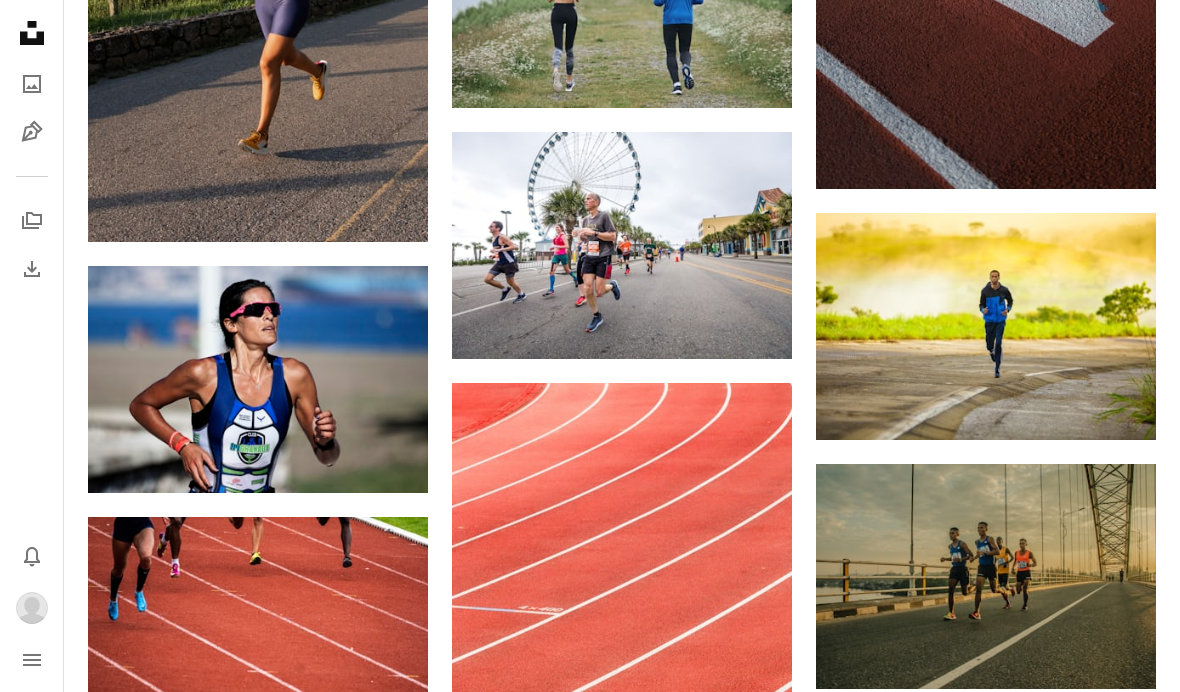 scroll, scrollTop: 4946, scrollLeft: 0, axis: vertical 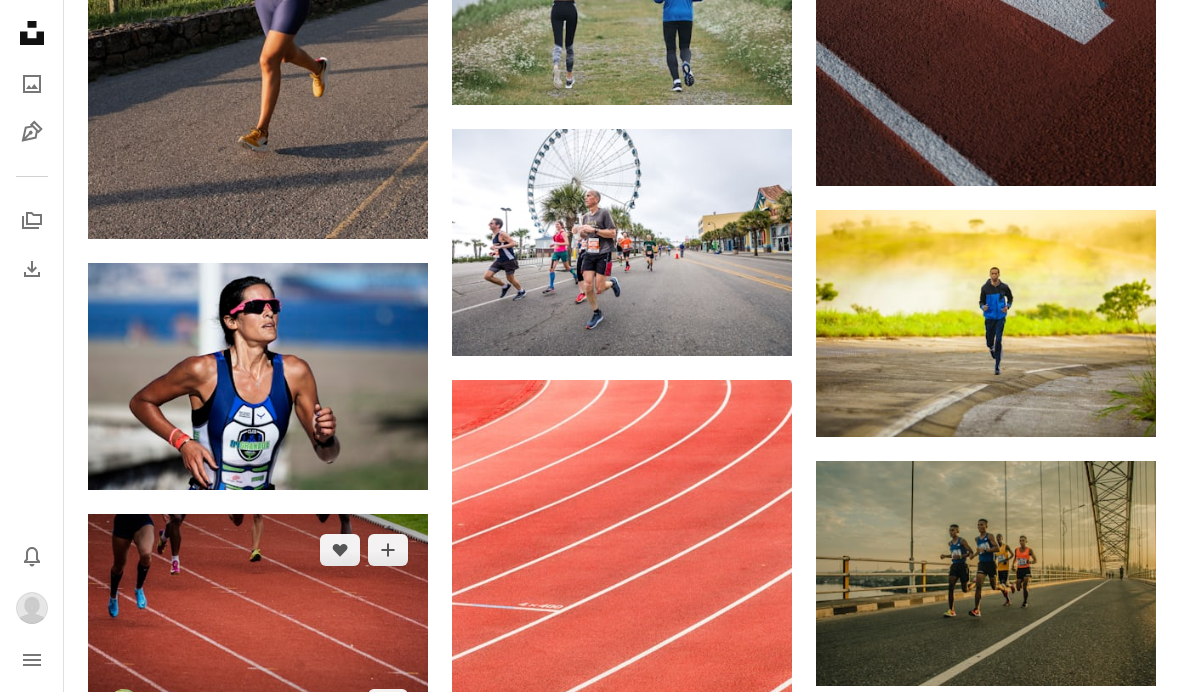click at bounding box center [258, 627] 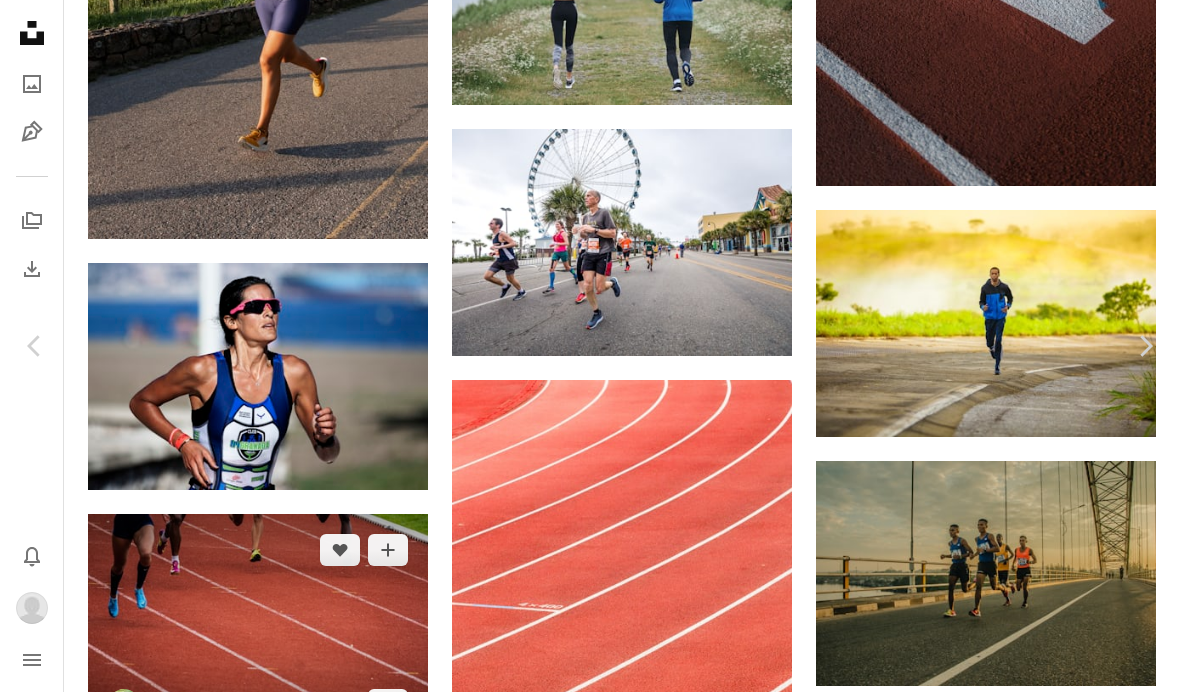 scroll, scrollTop: 5028, scrollLeft: 0, axis: vertical 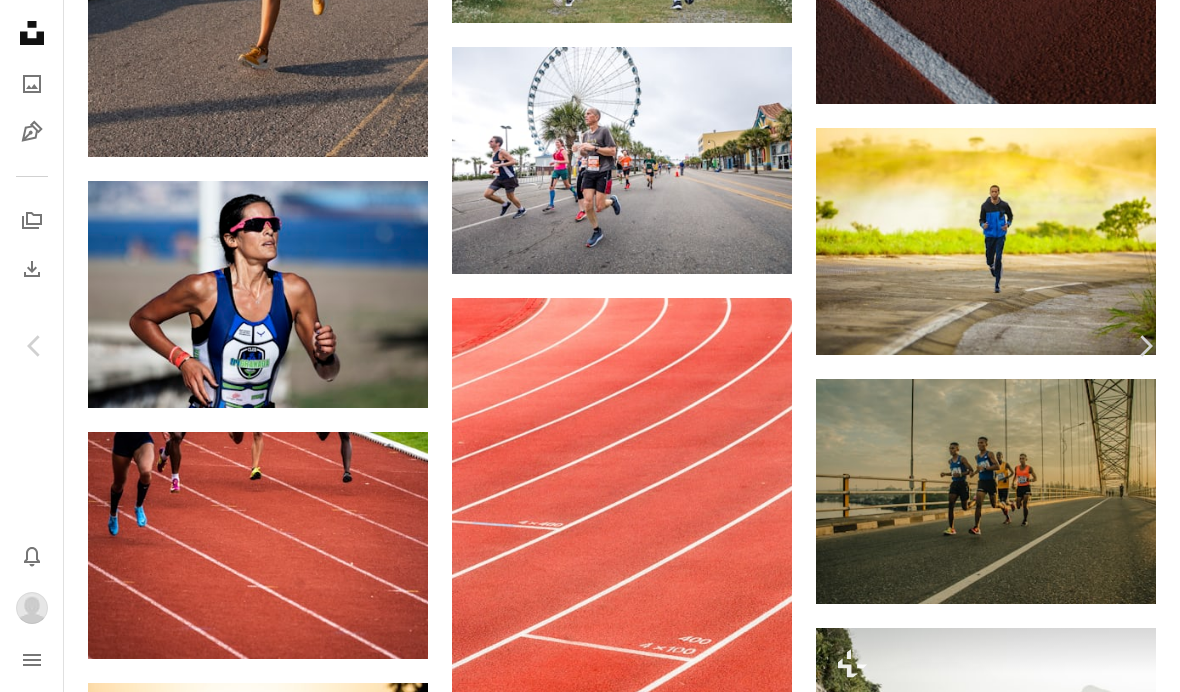 click on "An X shape" at bounding box center [20, 20] 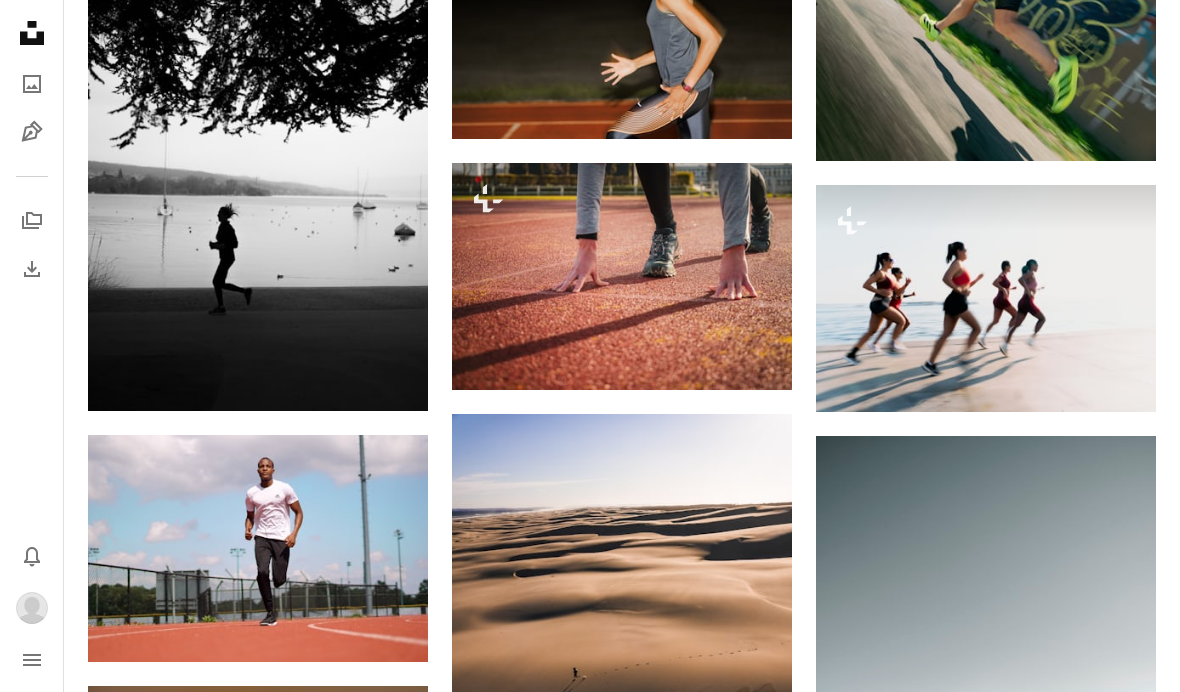 scroll, scrollTop: 41410, scrollLeft: 0, axis: vertical 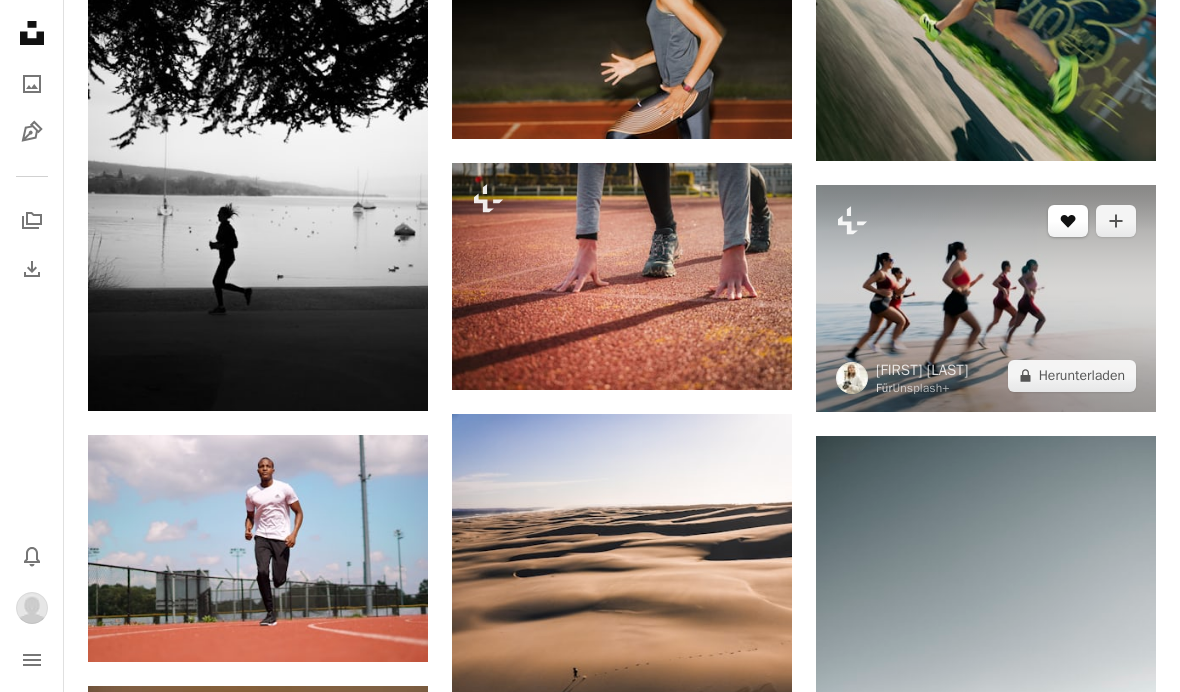 click on "A heart" 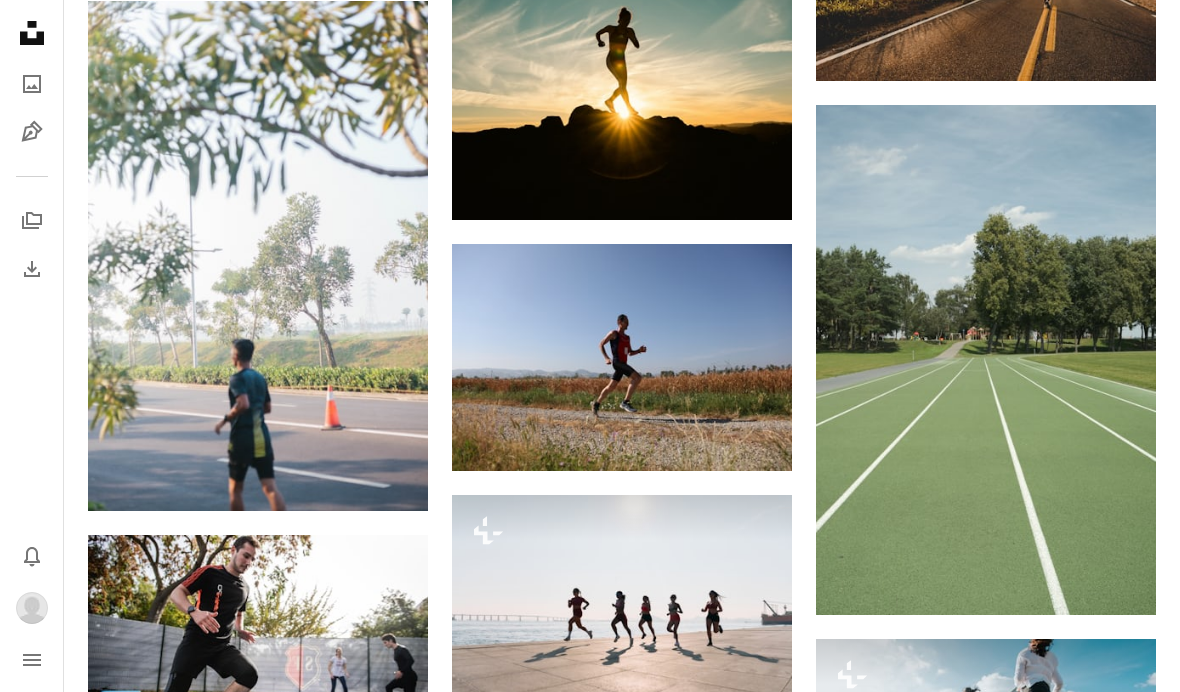 scroll, scrollTop: 44271, scrollLeft: 0, axis: vertical 